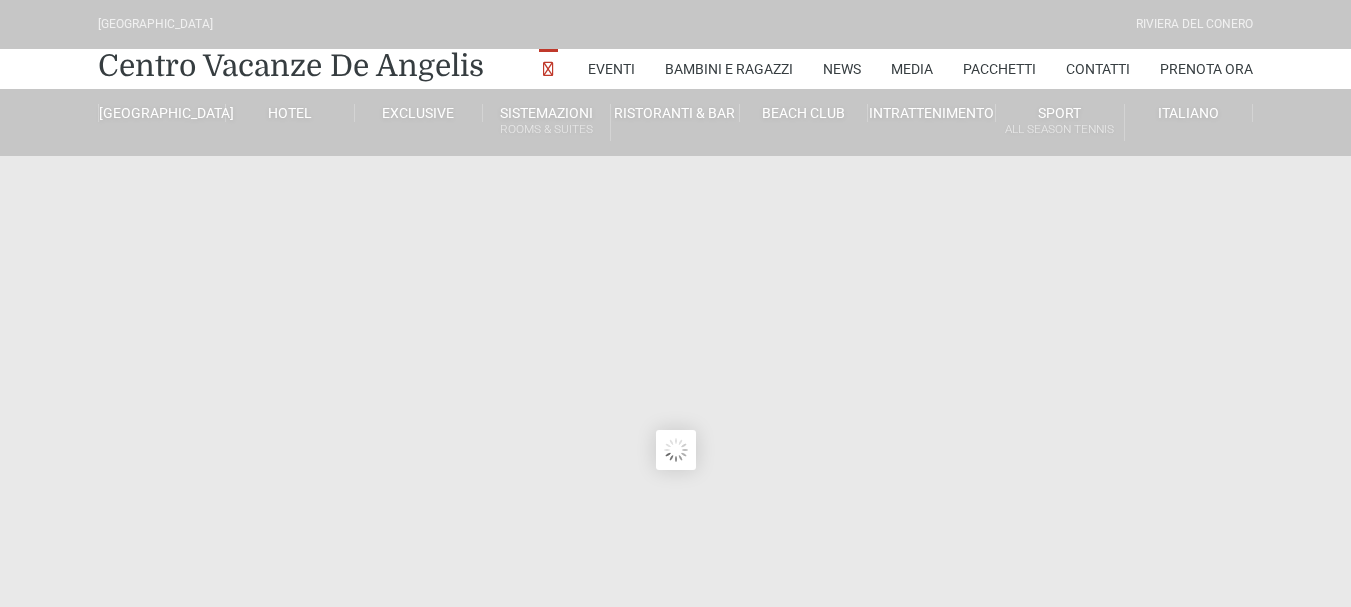 scroll, scrollTop: 0, scrollLeft: 0, axis: both 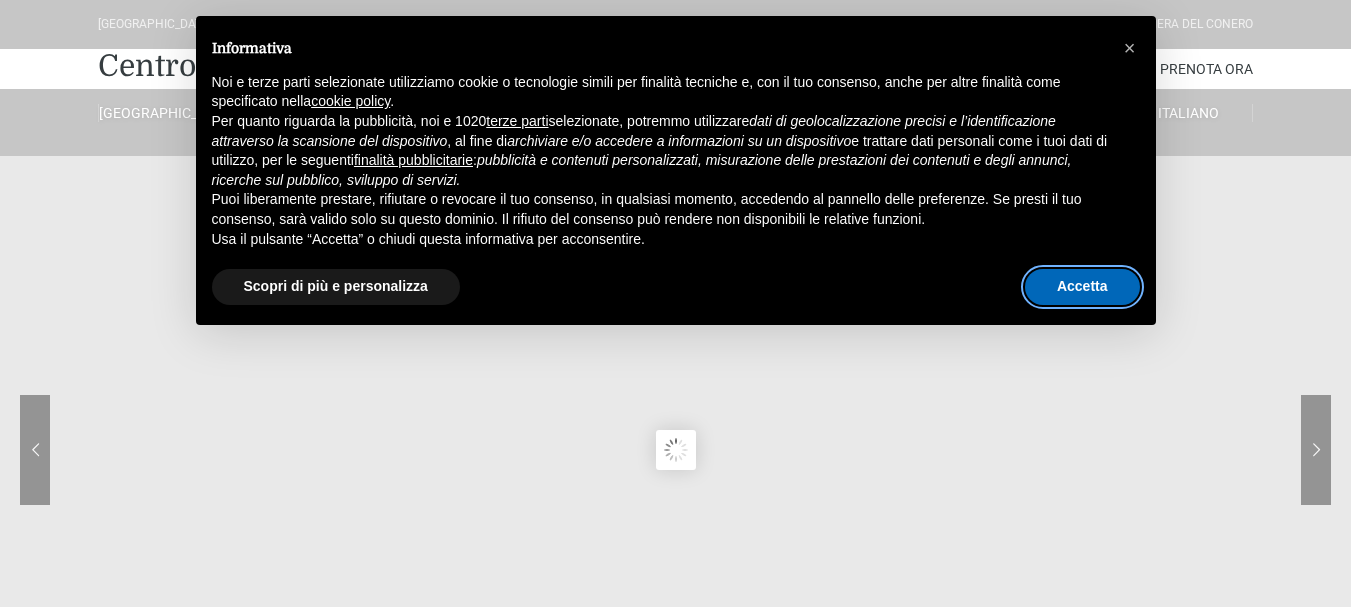 click on "Accetta" at bounding box center [1082, 287] 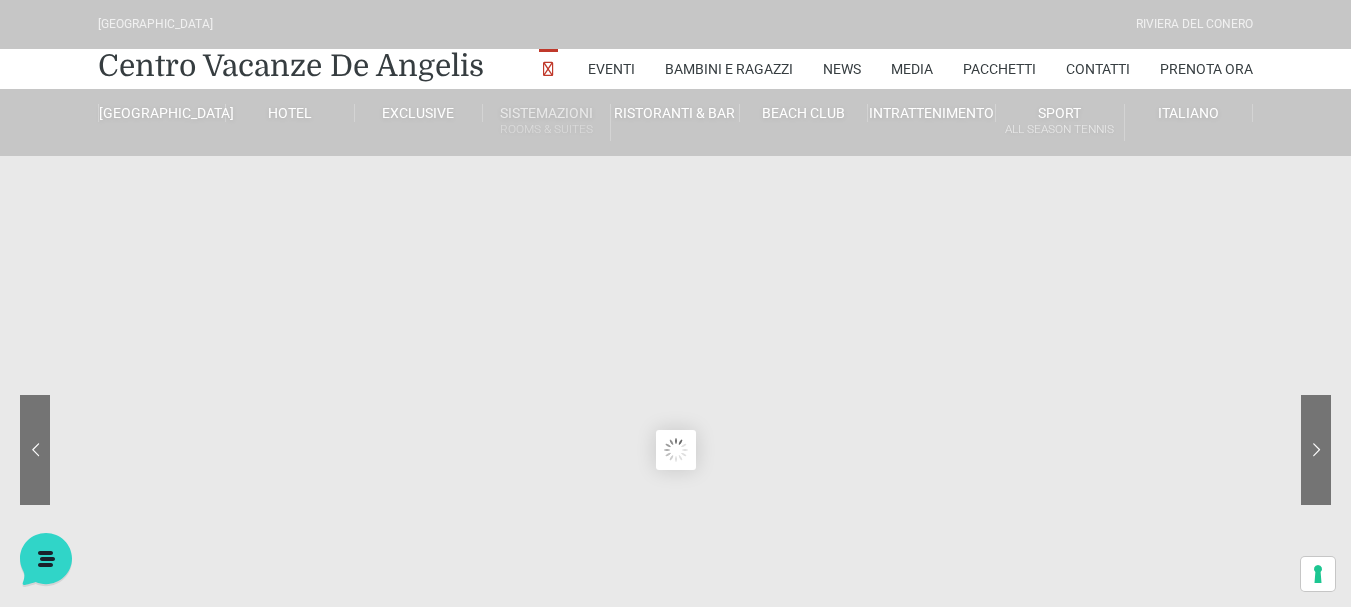 scroll, scrollTop: 0, scrollLeft: 0, axis: both 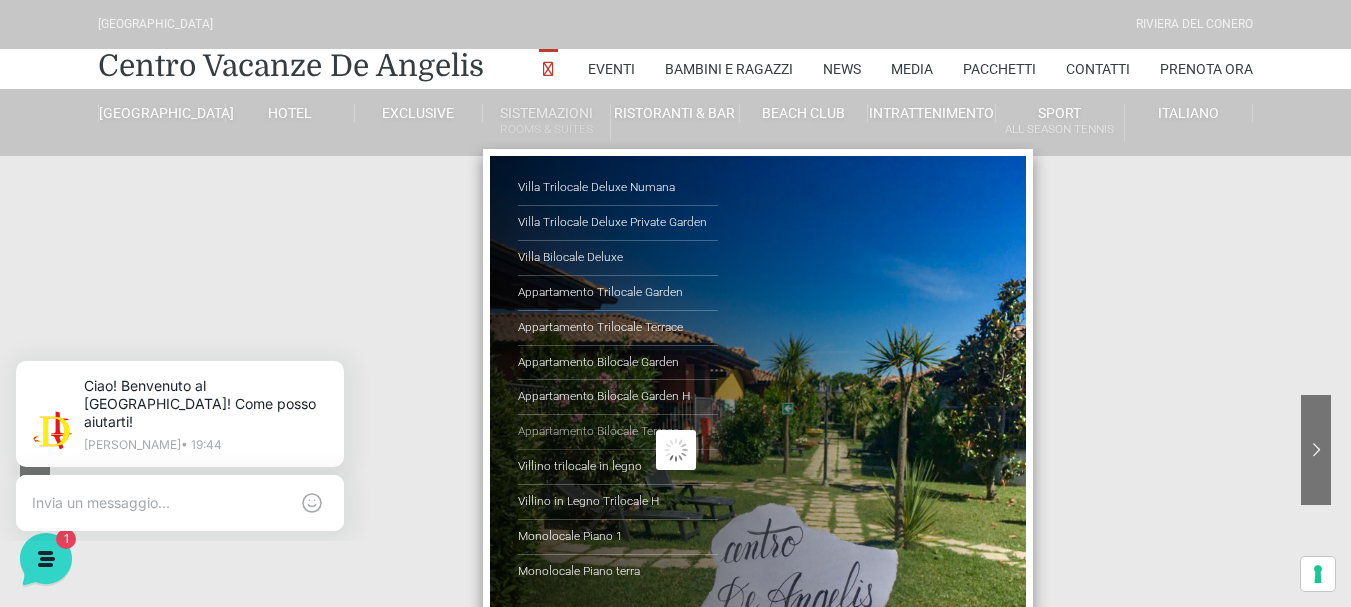 click on "Appartamento Bilocale Terrace" at bounding box center [618, 432] 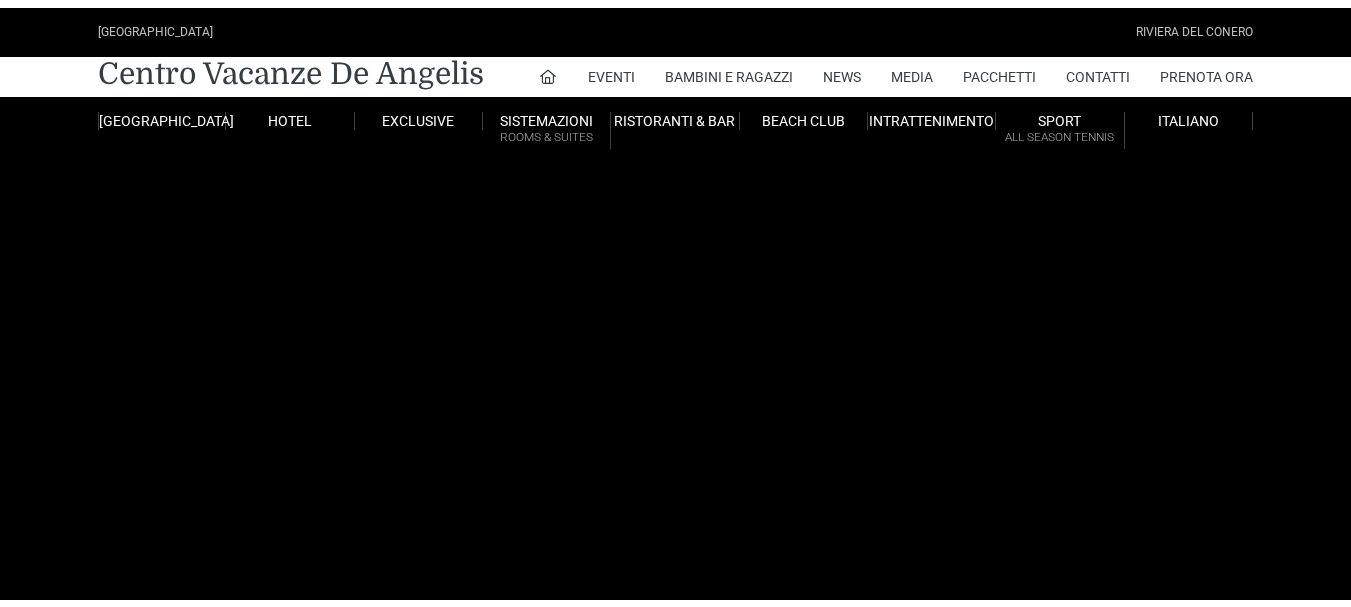 scroll, scrollTop: 0, scrollLeft: 0, axis: both 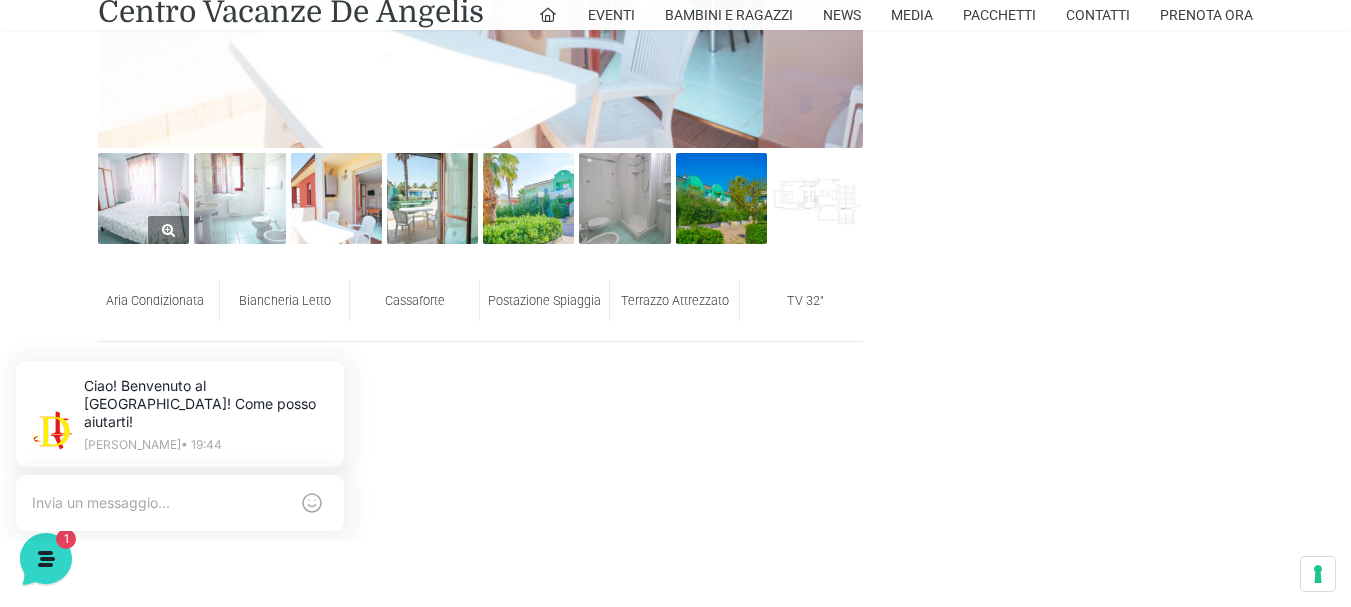 click at bounding box center [143, 198] 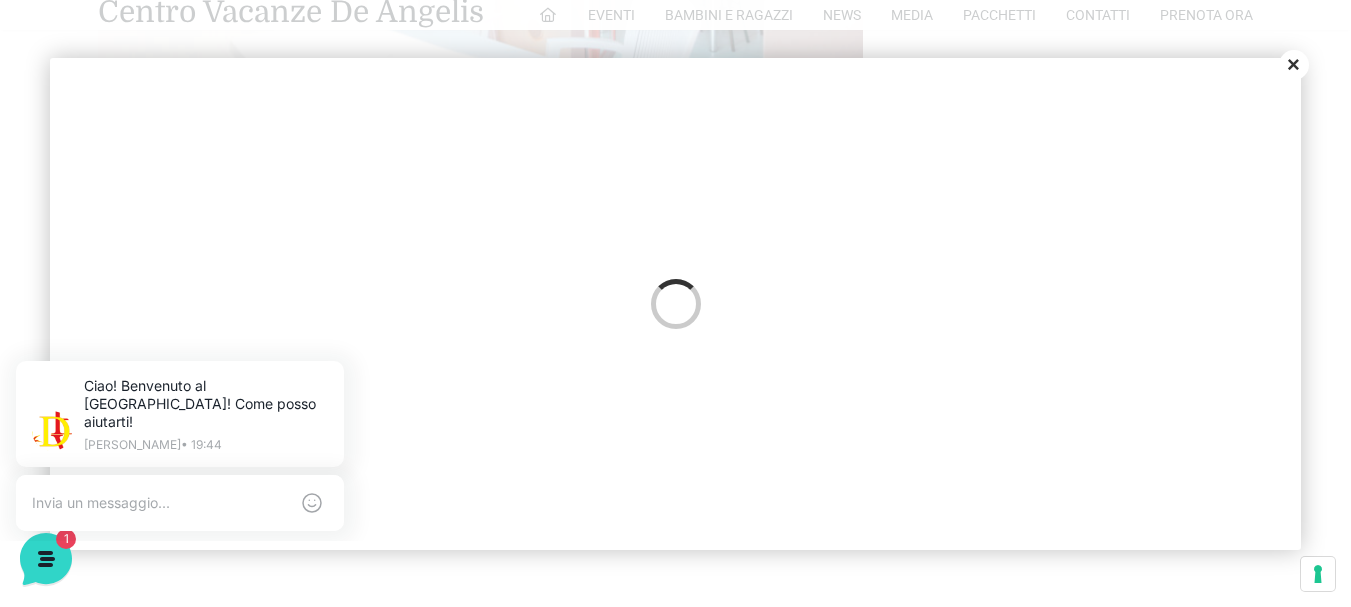 scroll, scrollTop: 0, scrollLeft: 0, axis: both 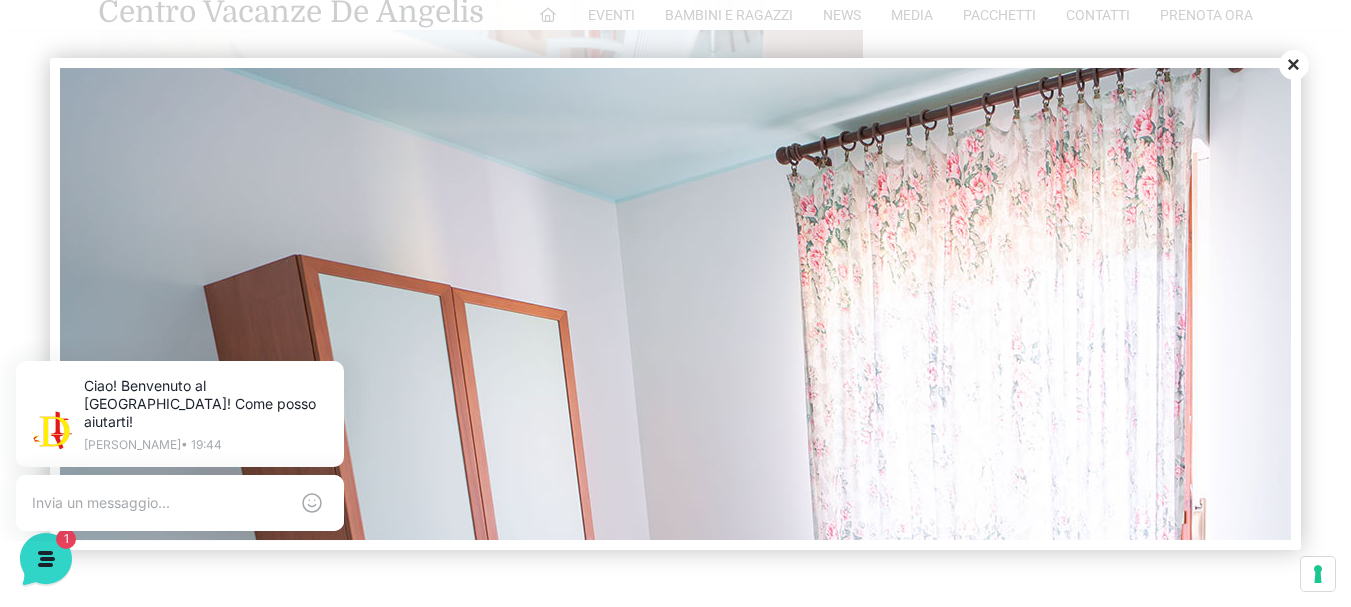 click on "Close" at bounding box center [1294, 65] 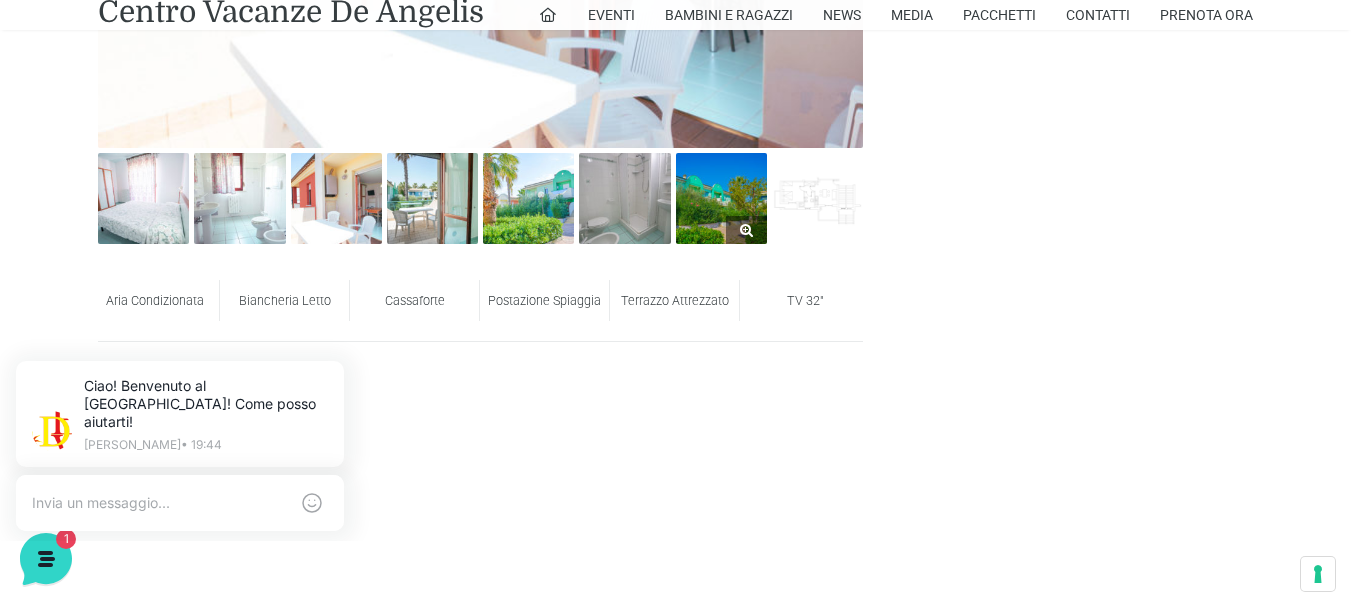 click at bounding box center (721, 198) 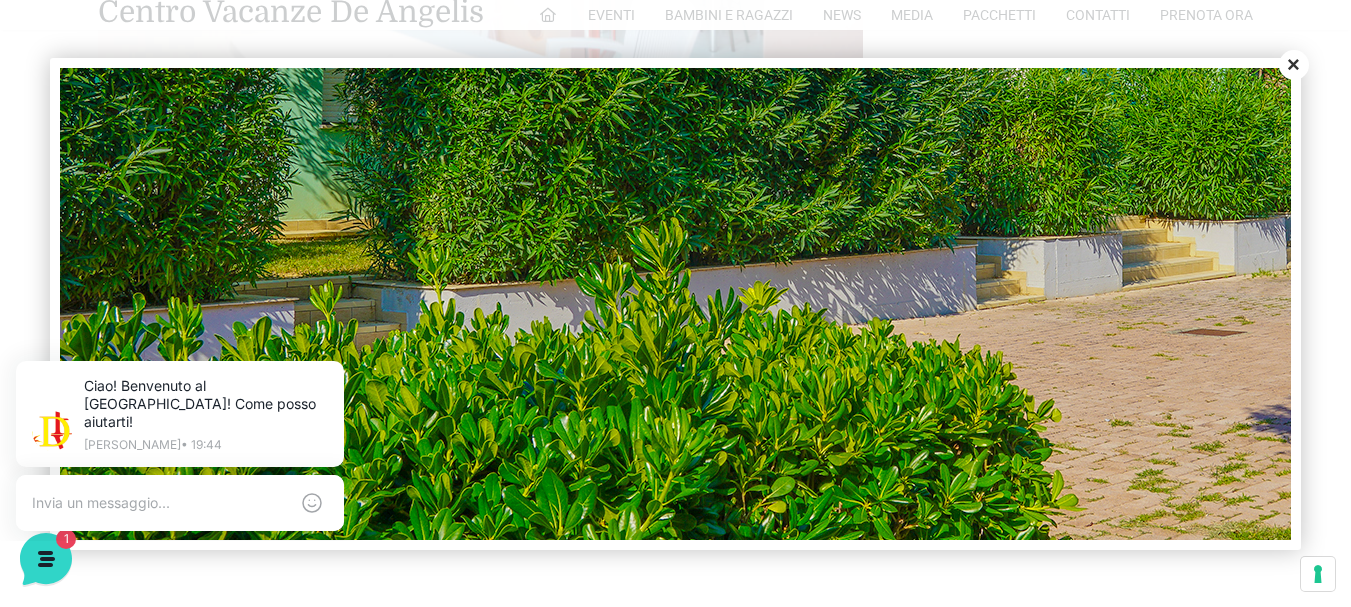 scroll, scrollTop: 823, scrollLeft: 0, axis: vertical 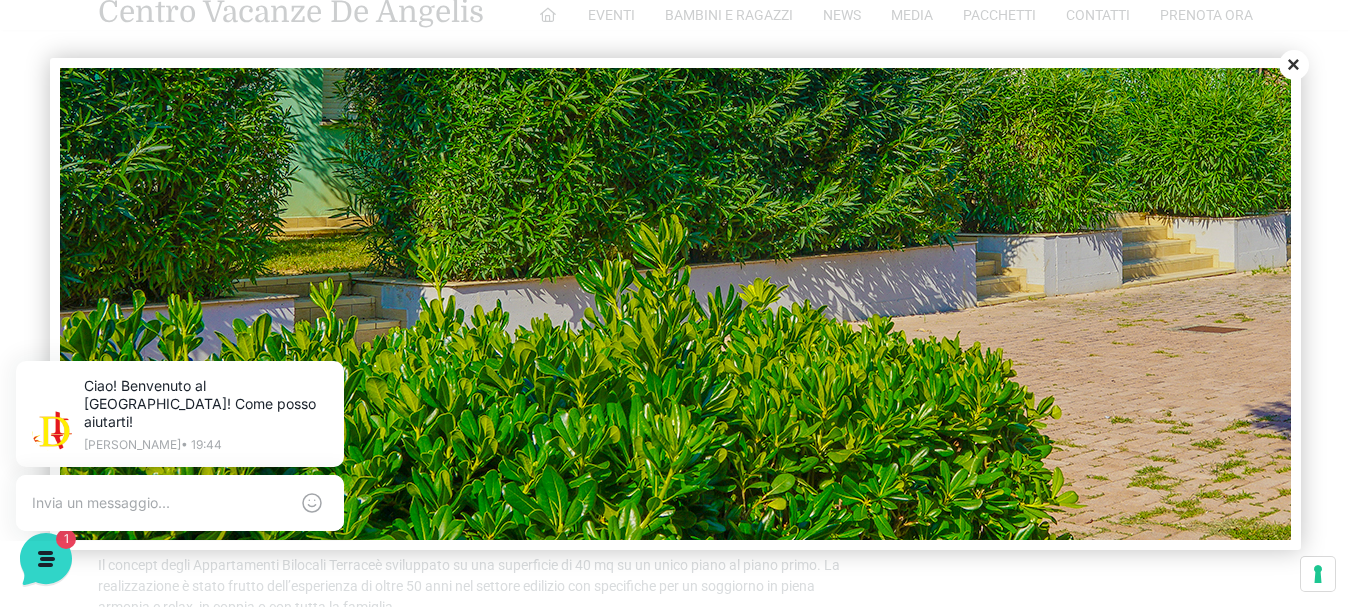 click on "Close" at bounding box center [1294, 65] 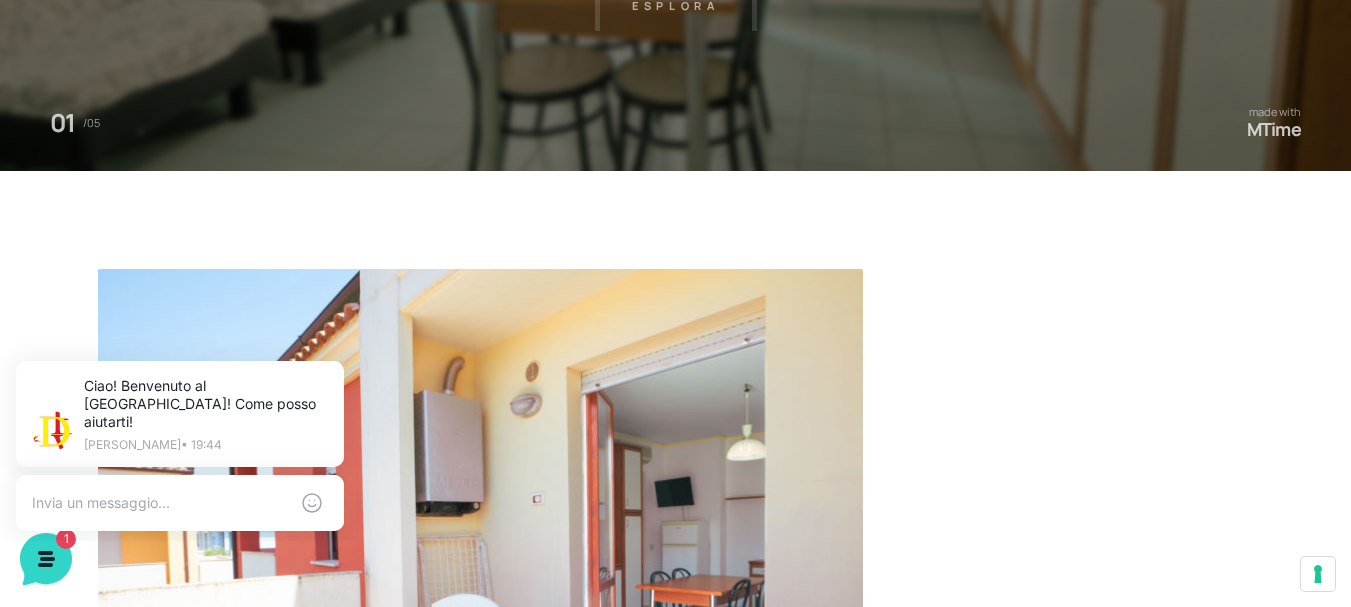 scroll, scrollTop: 0, scrollLeft: 0, axis: both 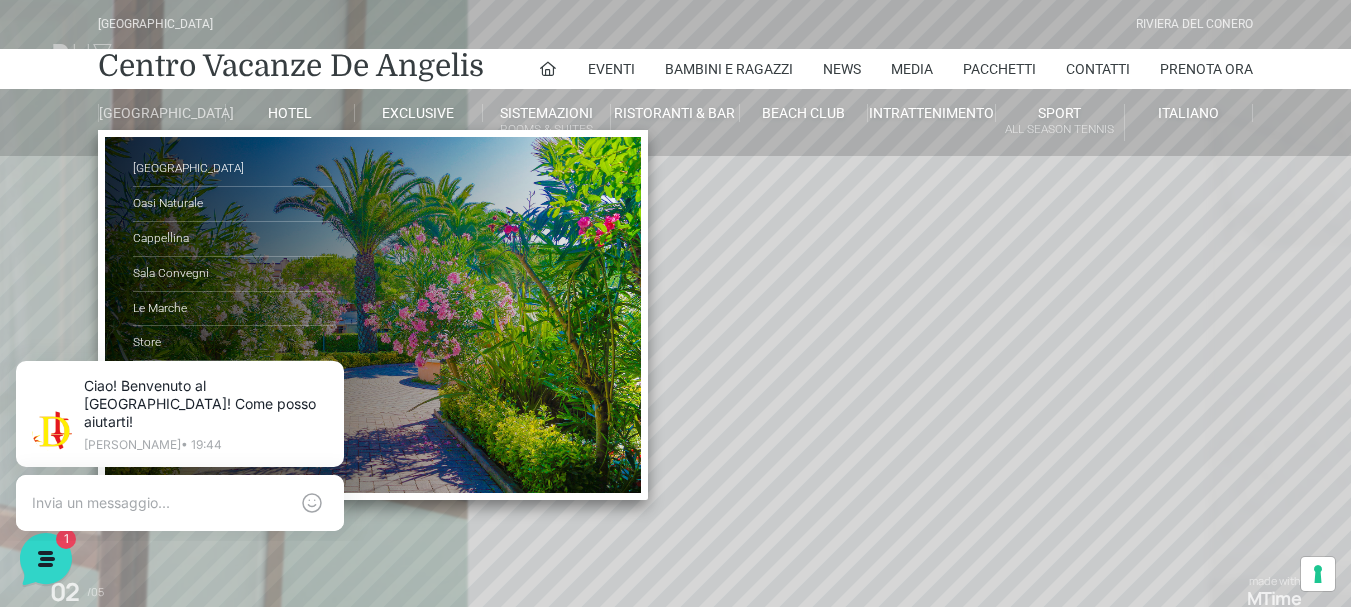click on "[GEOGRAPHIC_DATA]" at bounding box center (162, 113) 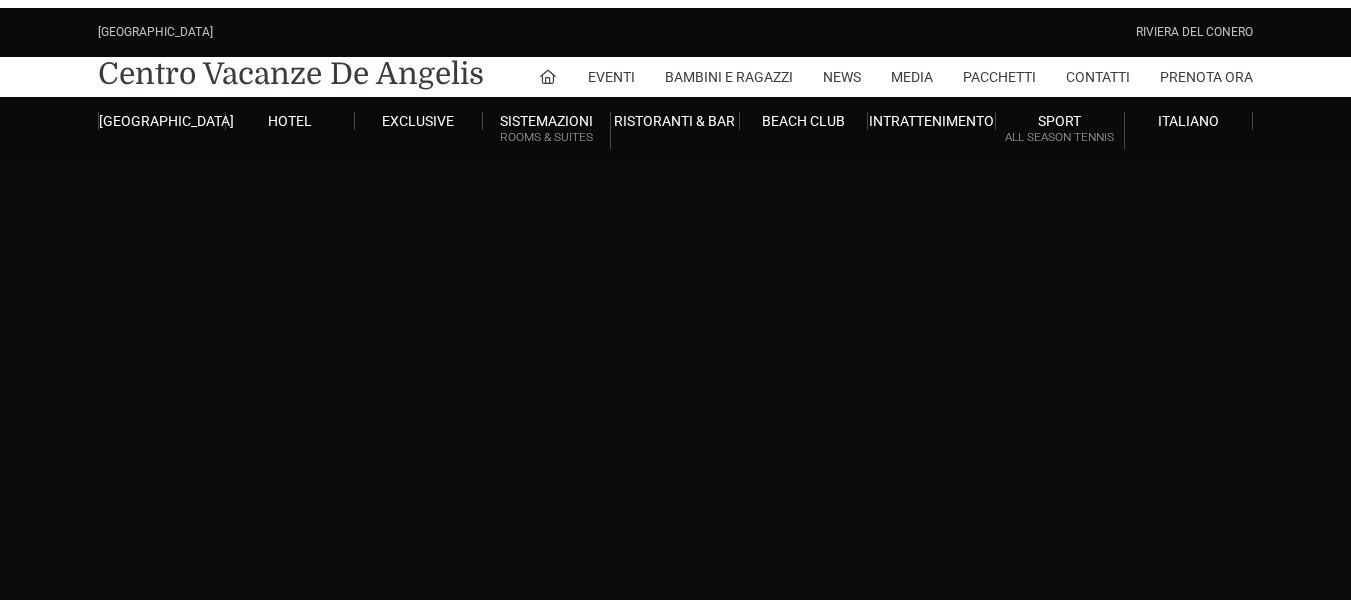 scroll, scrollTop: 0, scrollLeft: 0, axis: both 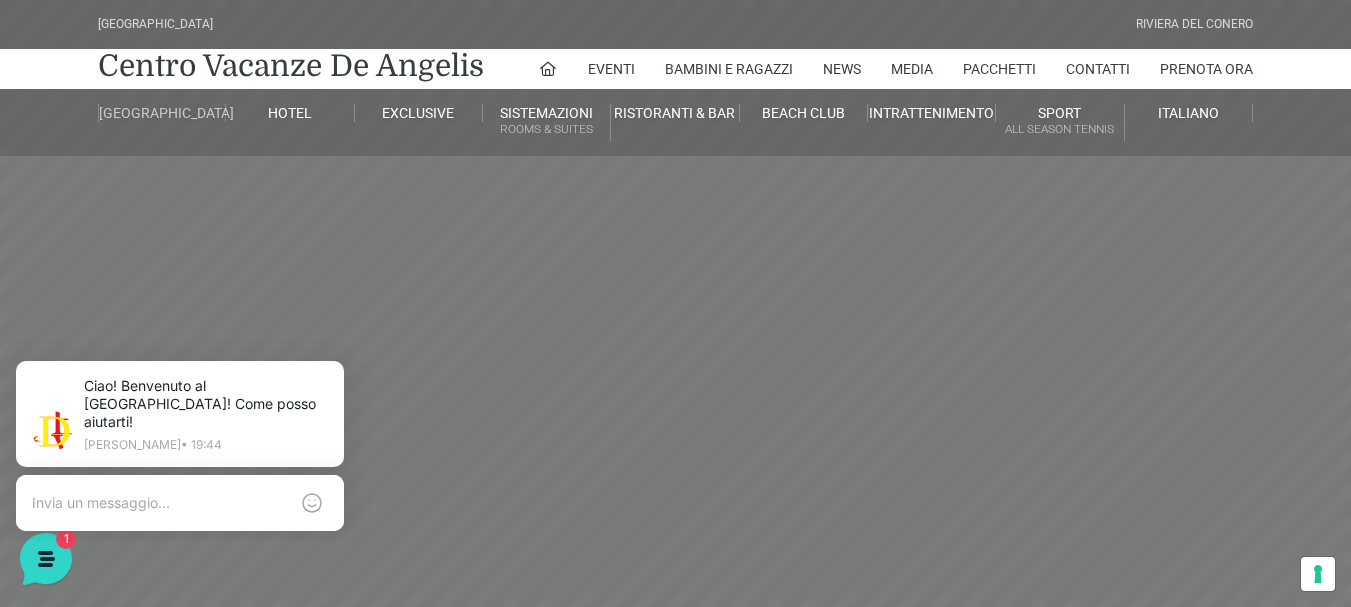 click on "[GEOGRAPHIC_DATA]" at bounding box center [162, 113] 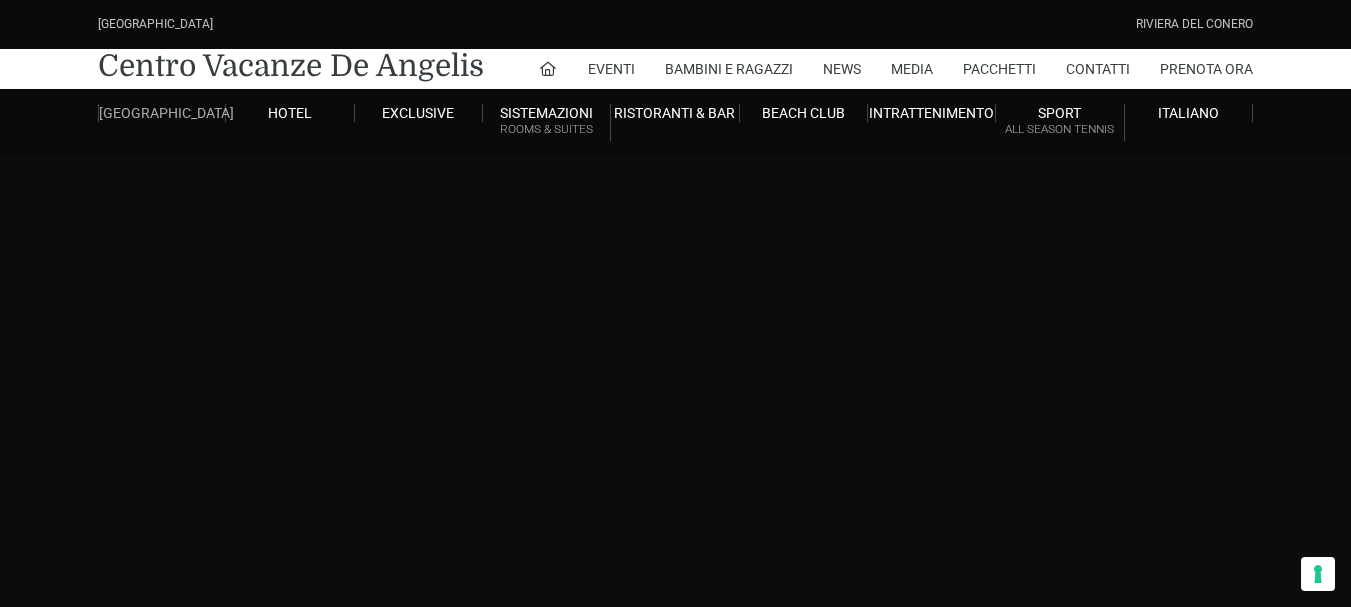 scroll, scrollTop: 0, scrollLeft: 0, axis: both 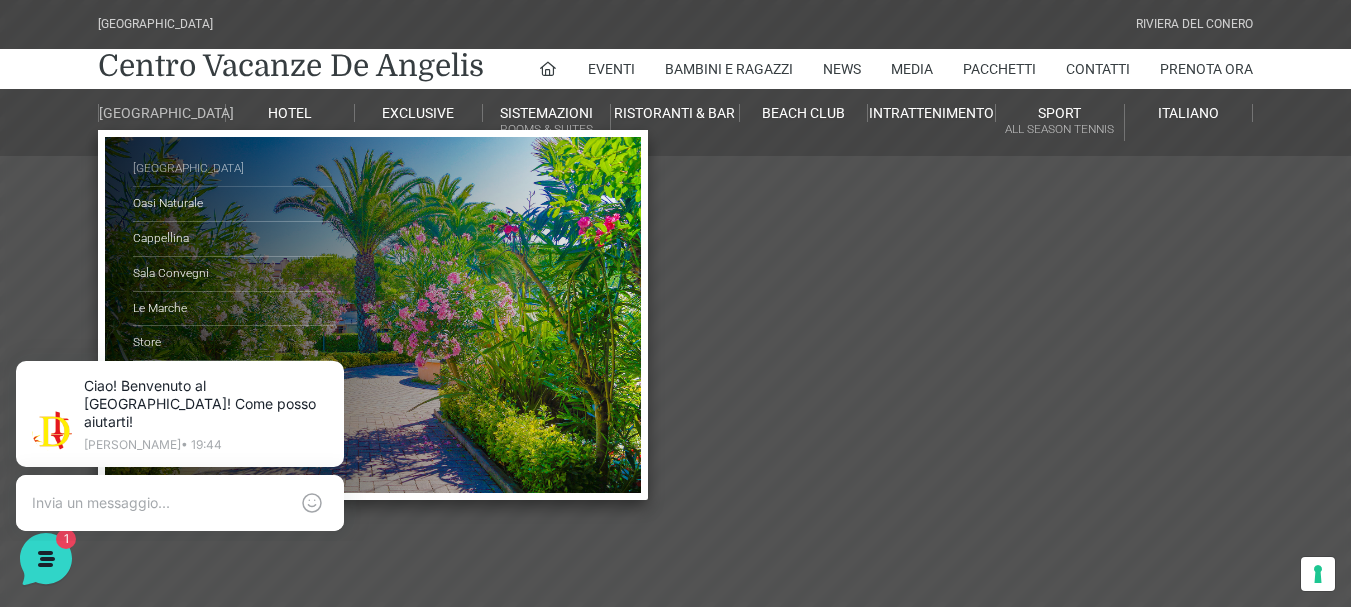 click on "[GEOGRAPHIC_DATA]" at bounding box center (233, 169) 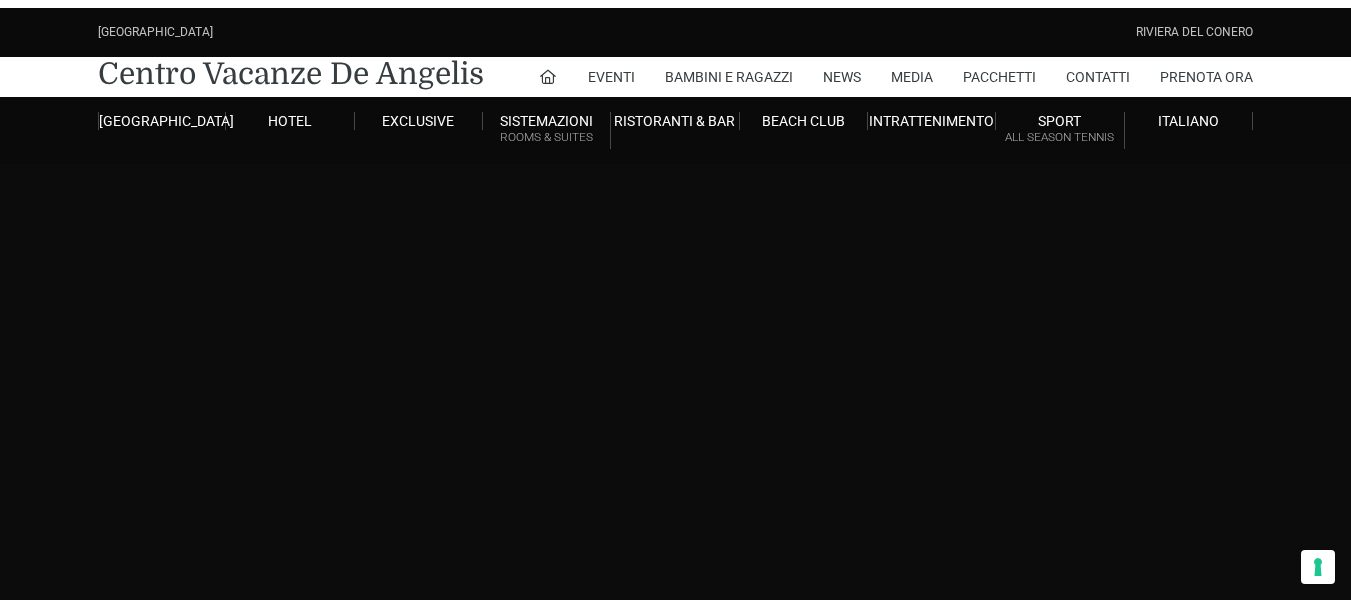 scroll, scrollTop: 0, scrollLeft: 0, axis: both 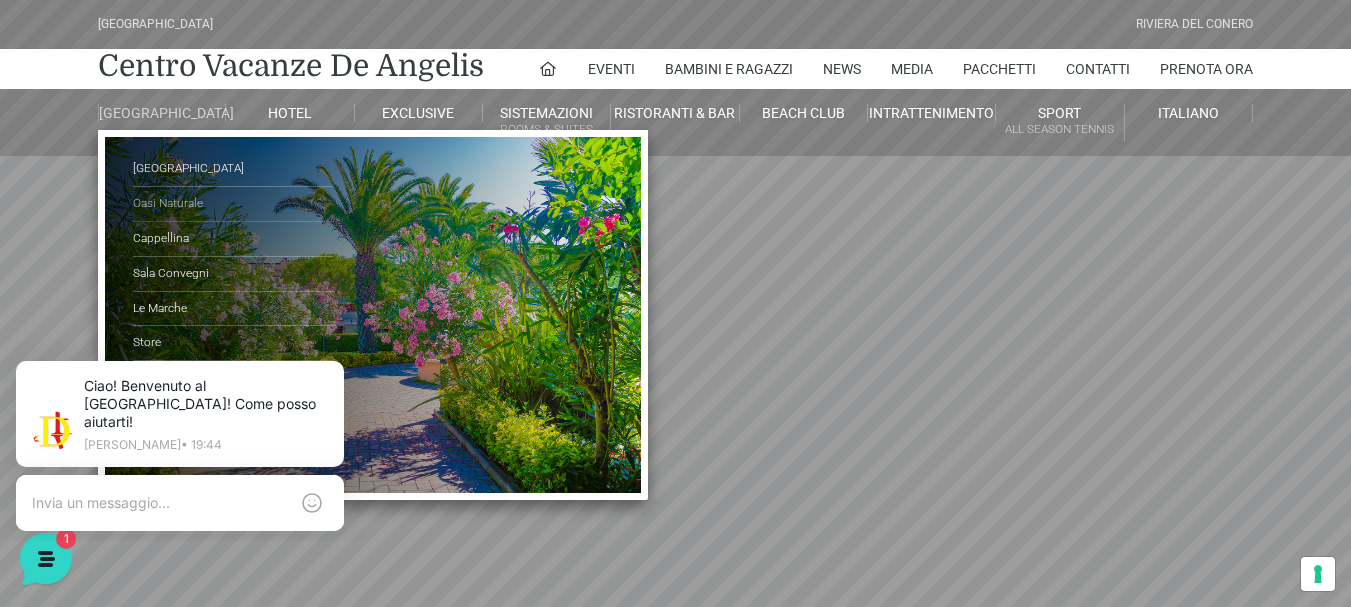 click on "Oasi Naturale" at bounding box center (233, 204) 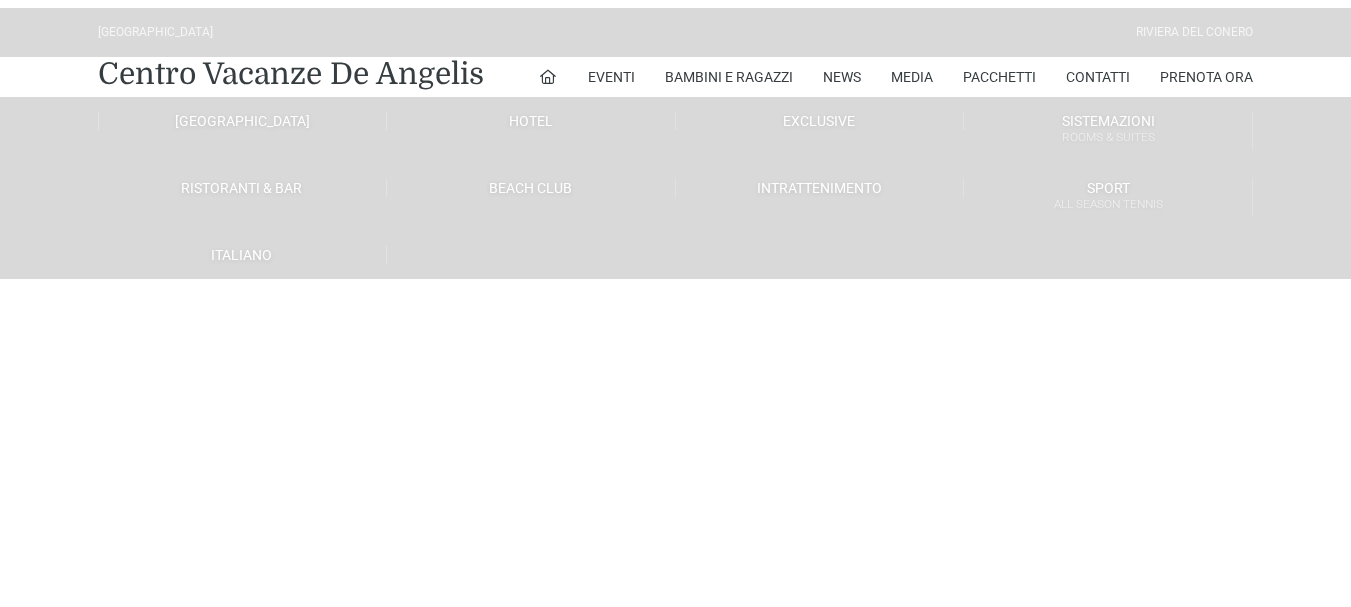 scroll, scrollTop: 0, scrollLeft: 0, axis: both 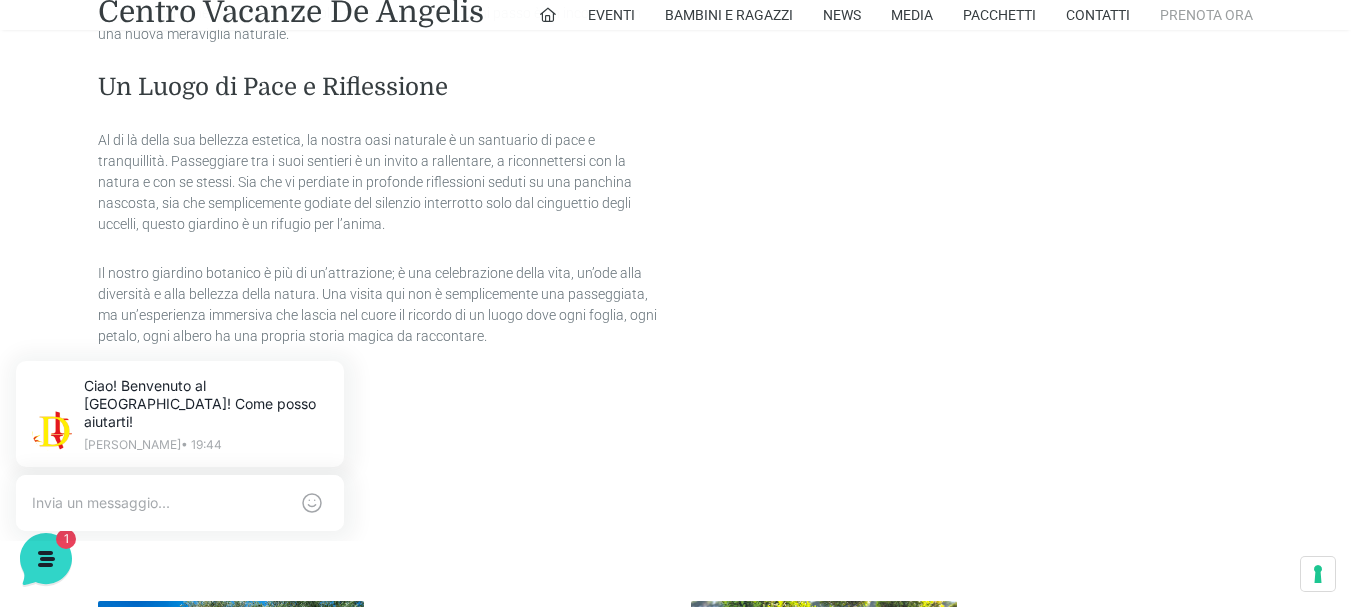 click on "Prenota Ora" at bounding box center (1206, 15) 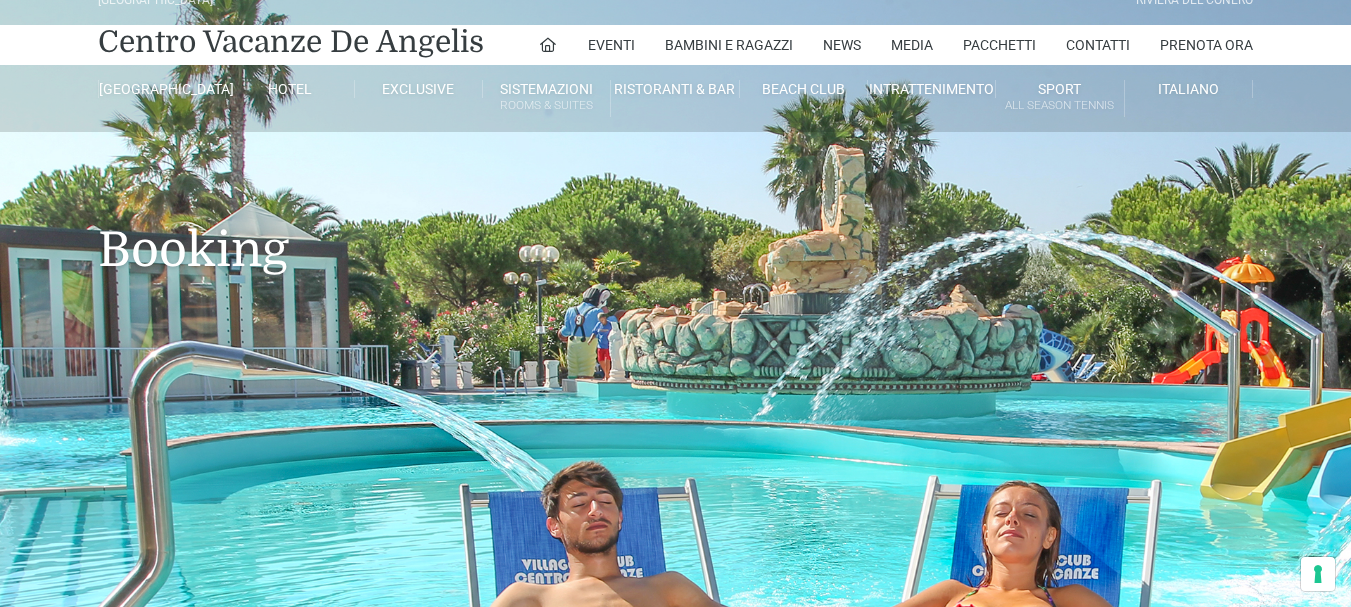 scroll, scrollTop: 0, scrollLeft: 0, axis: both 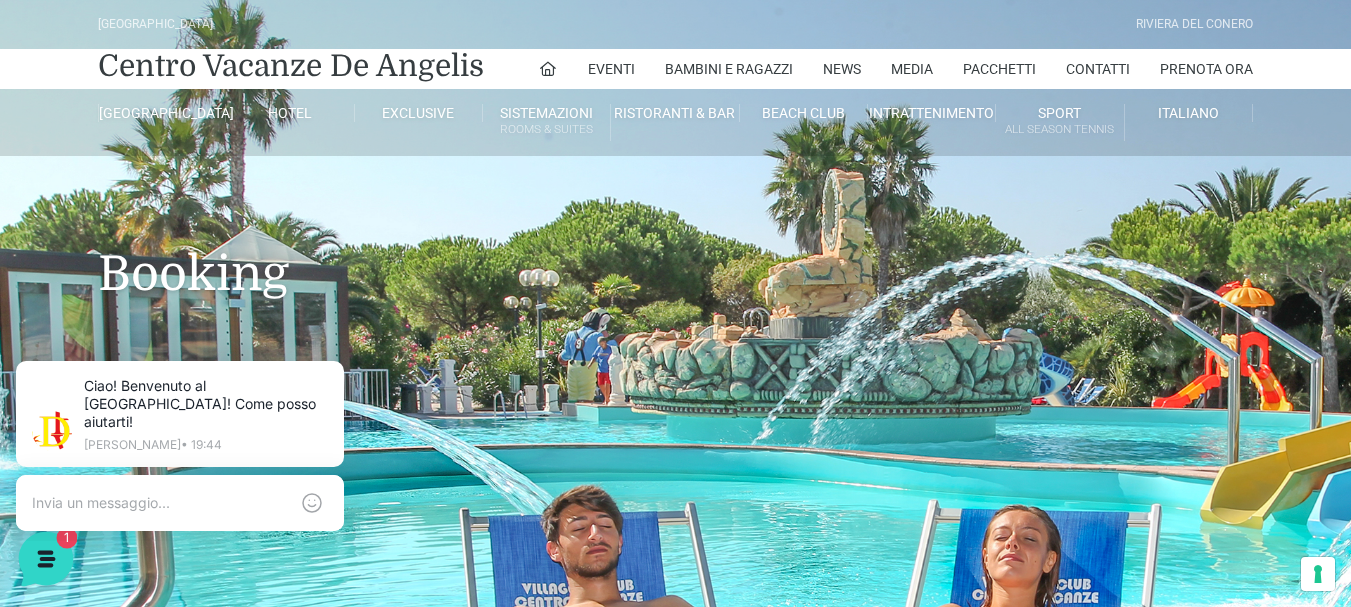 click 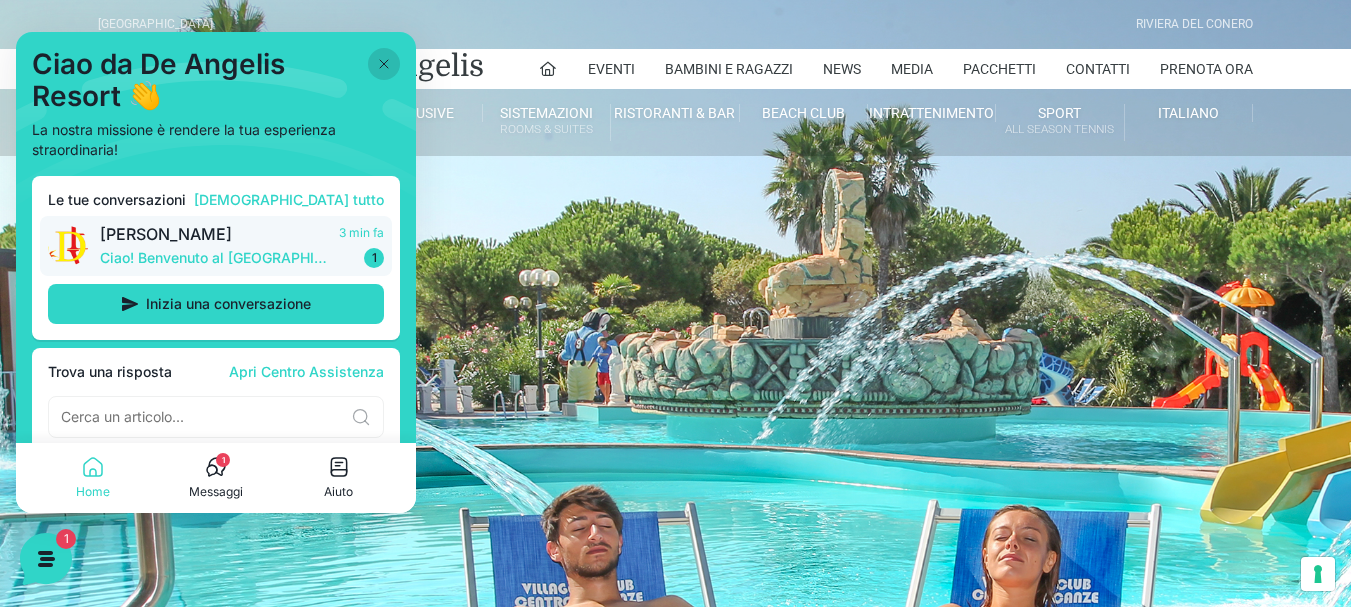 scroll, scrollTop: 27, scrollLeft: 0, axis: vertical 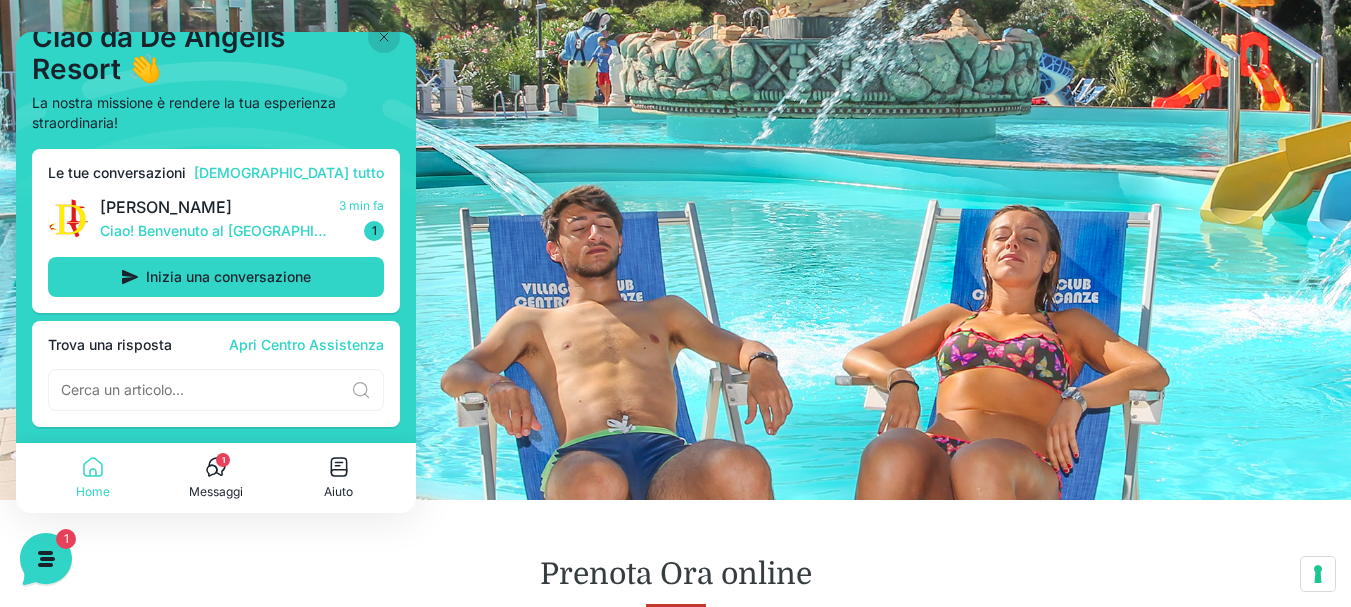click 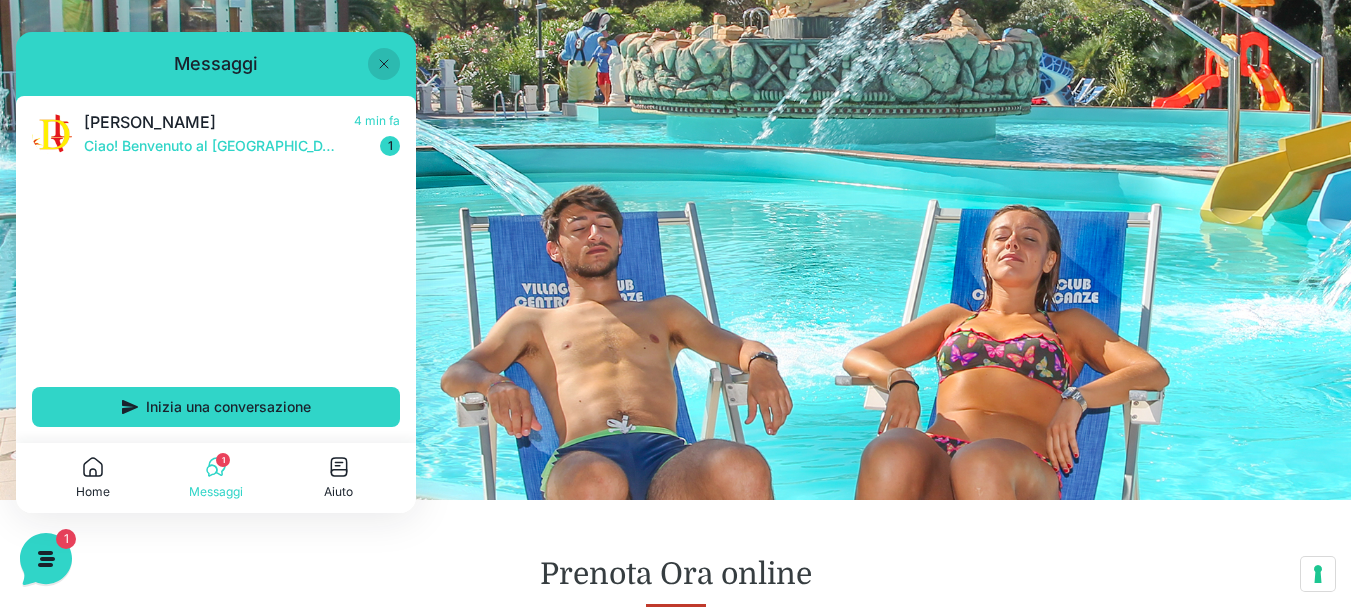 click at bounding box center [384, 64] 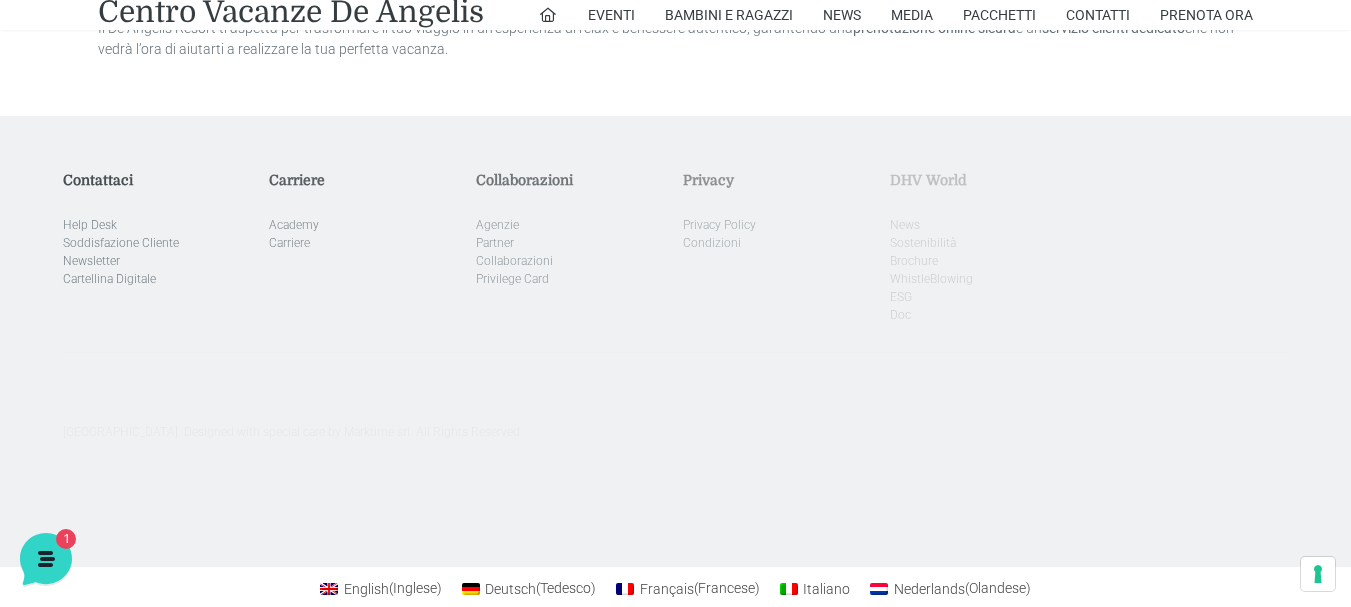 scroll, scrollTop: 2134, scrollLeft: 0, axis: vertical 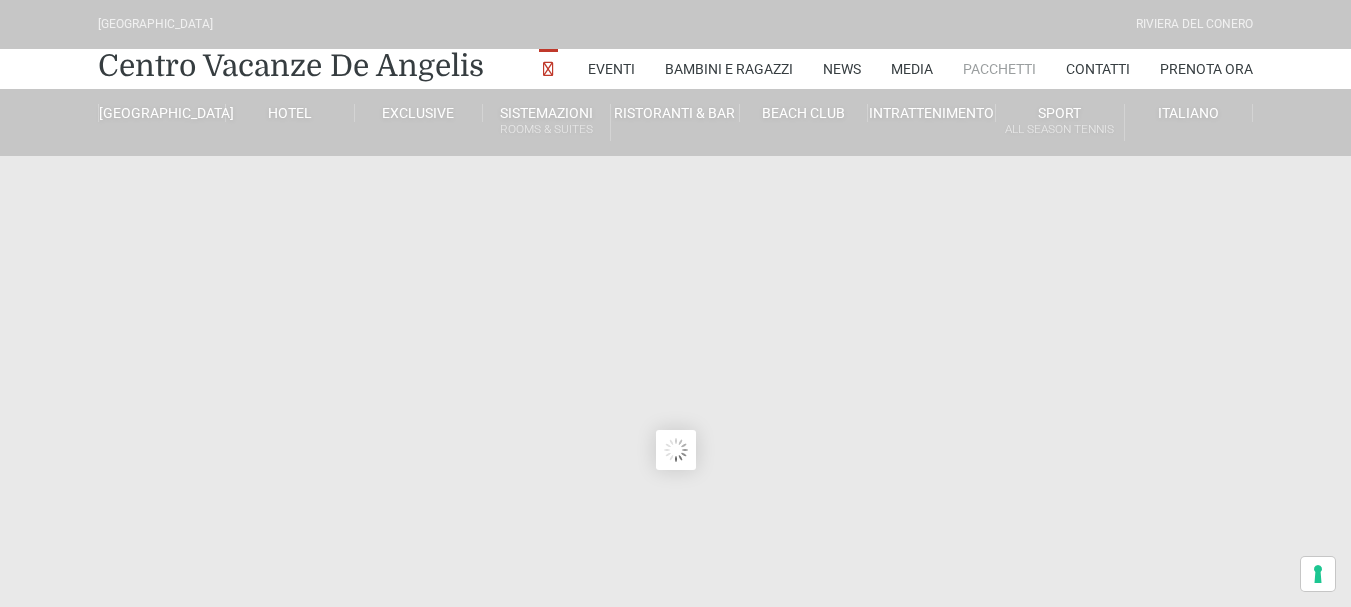 click on "Pacchetti" at bounding box center (999, 69) 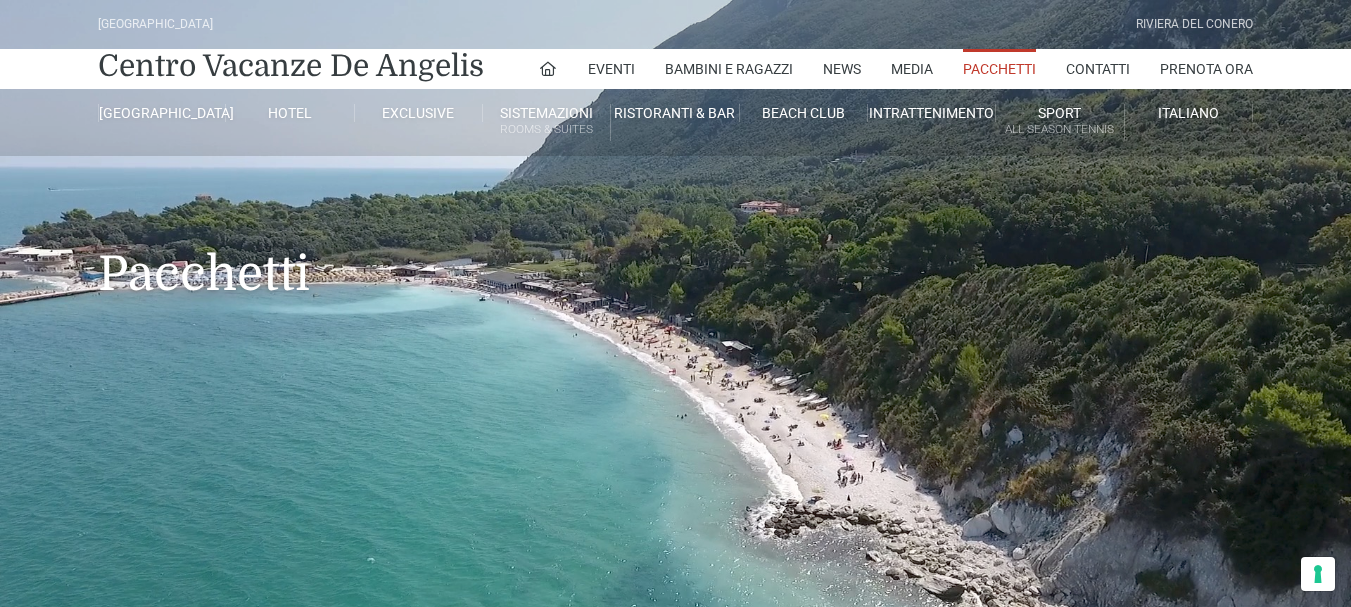scroll, scrollTop: 0, scrollLeft: 0, axis: both 